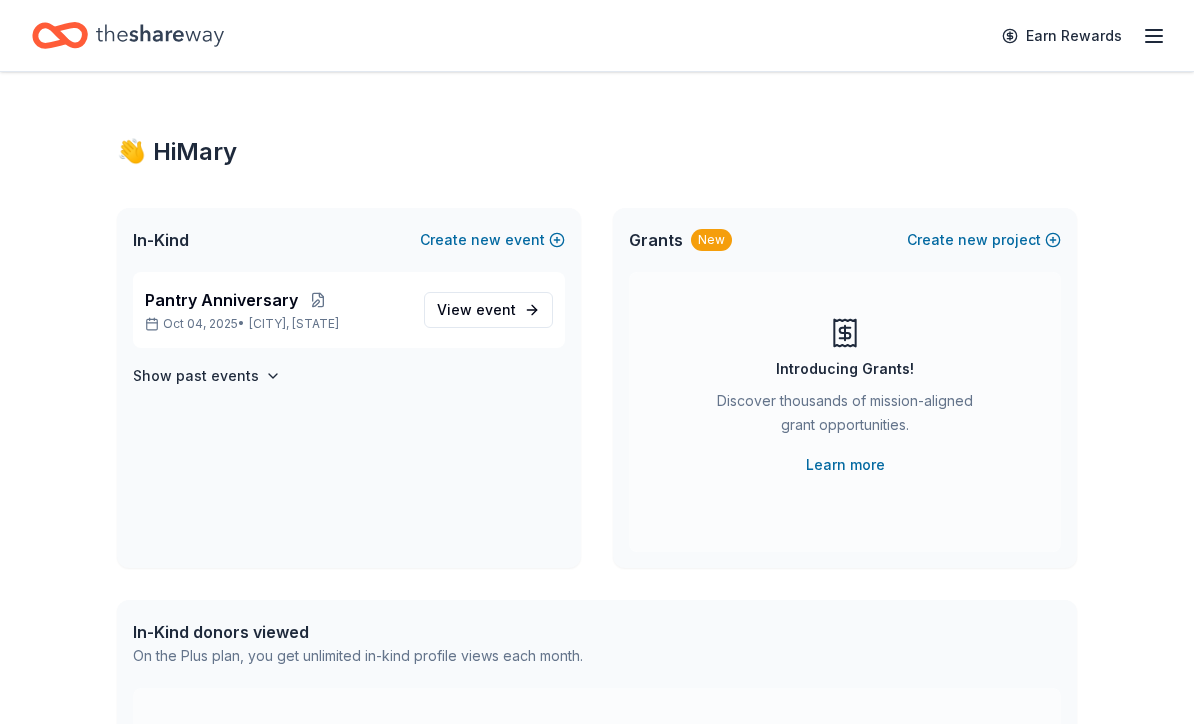 scroll, scrollTop: 0, scrollLeft: 0, axis: both 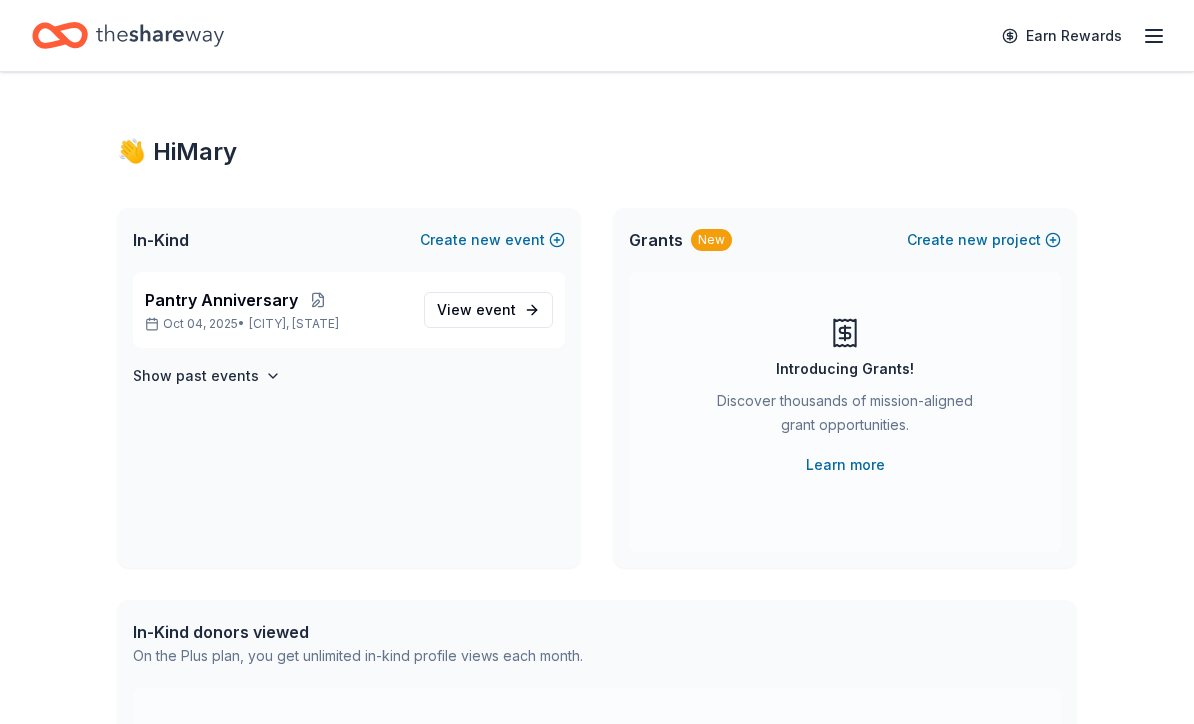 click on "View   event" at bounding box center [488, 310] 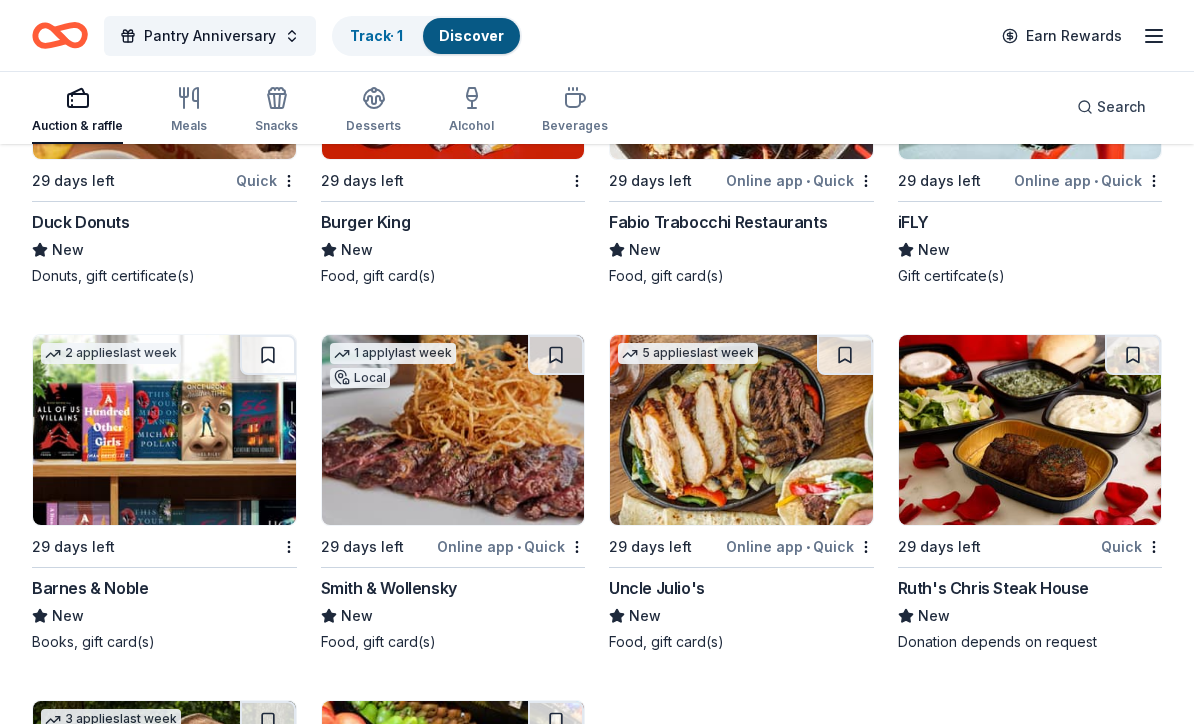 scroll, scrollTop: 17351, scrollLeft: 0, axis: vertical 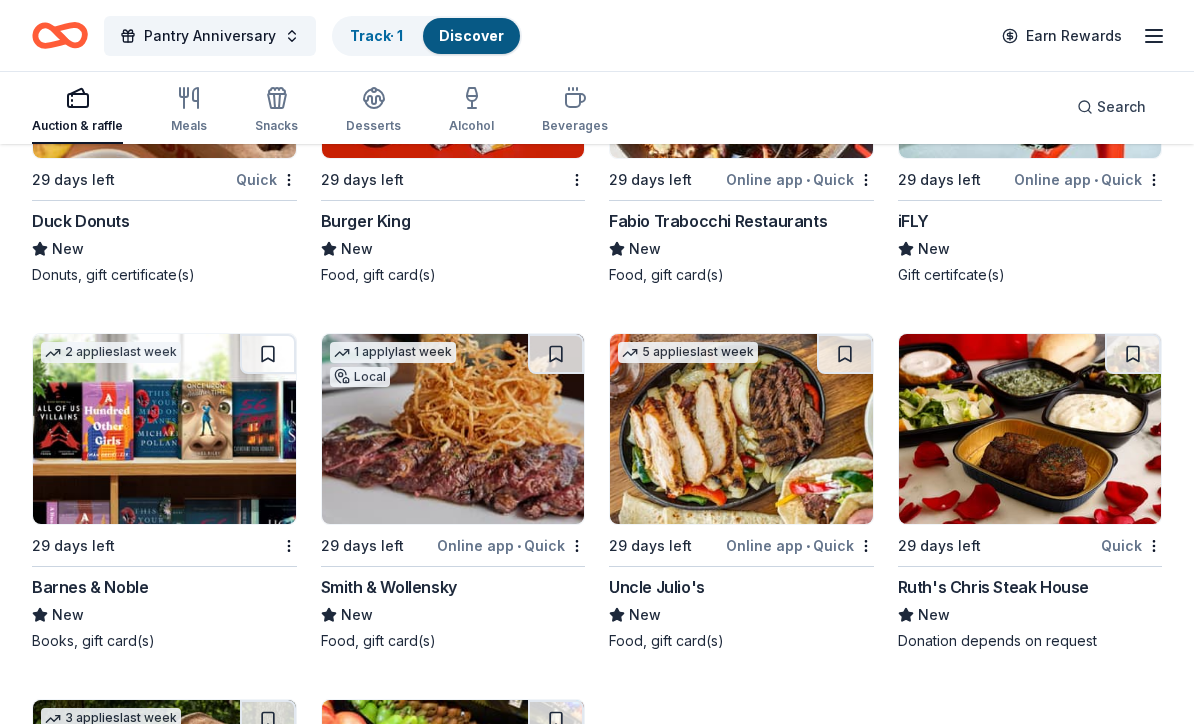 click on "Quick" at bounding box center [1131, 545] 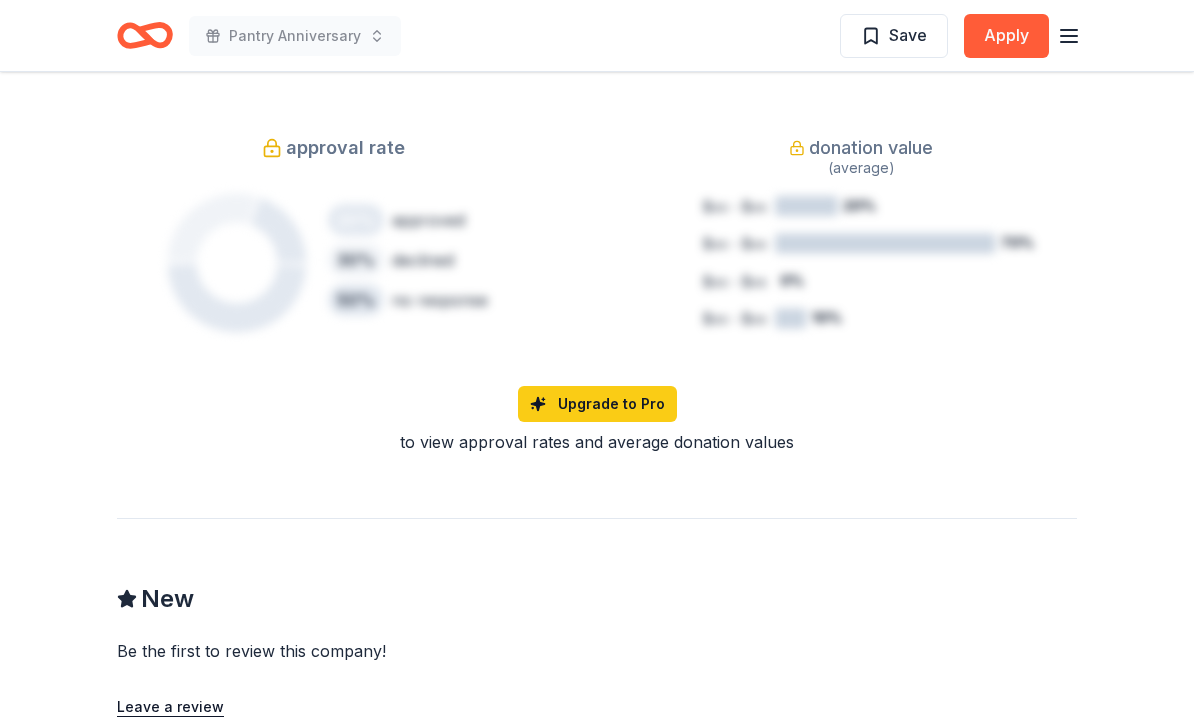 scroll, scrollTop: 1319, scrollLeft: 0, axis: vertical 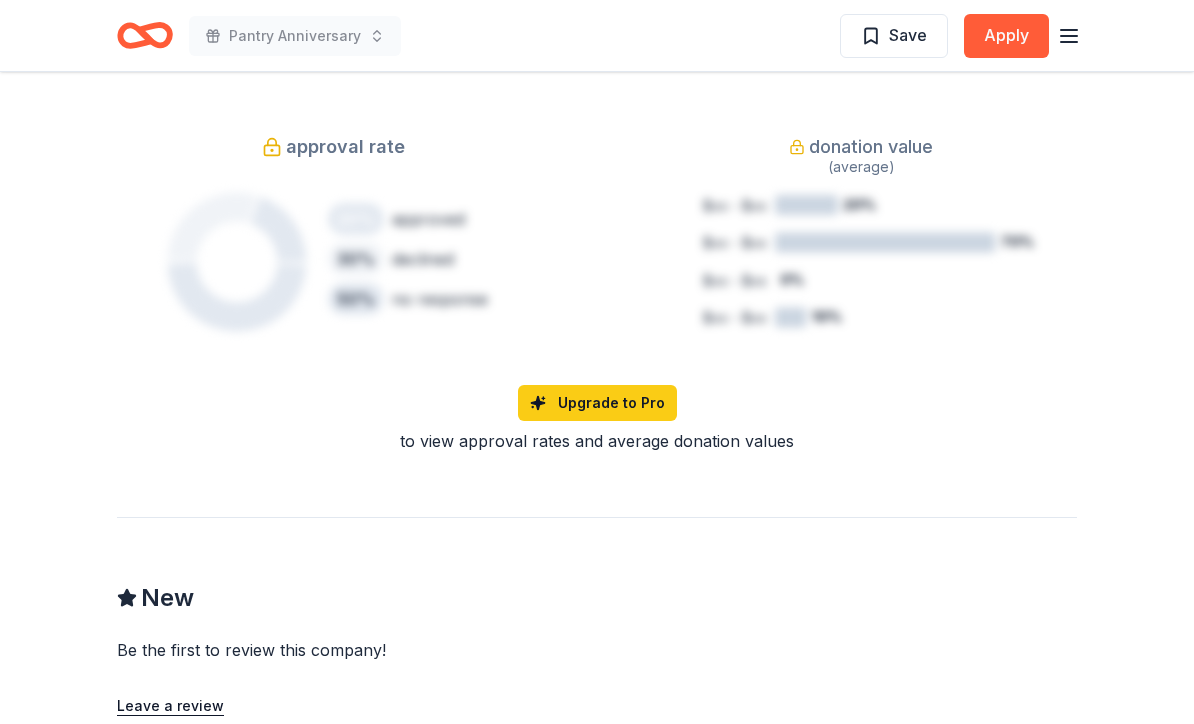 click 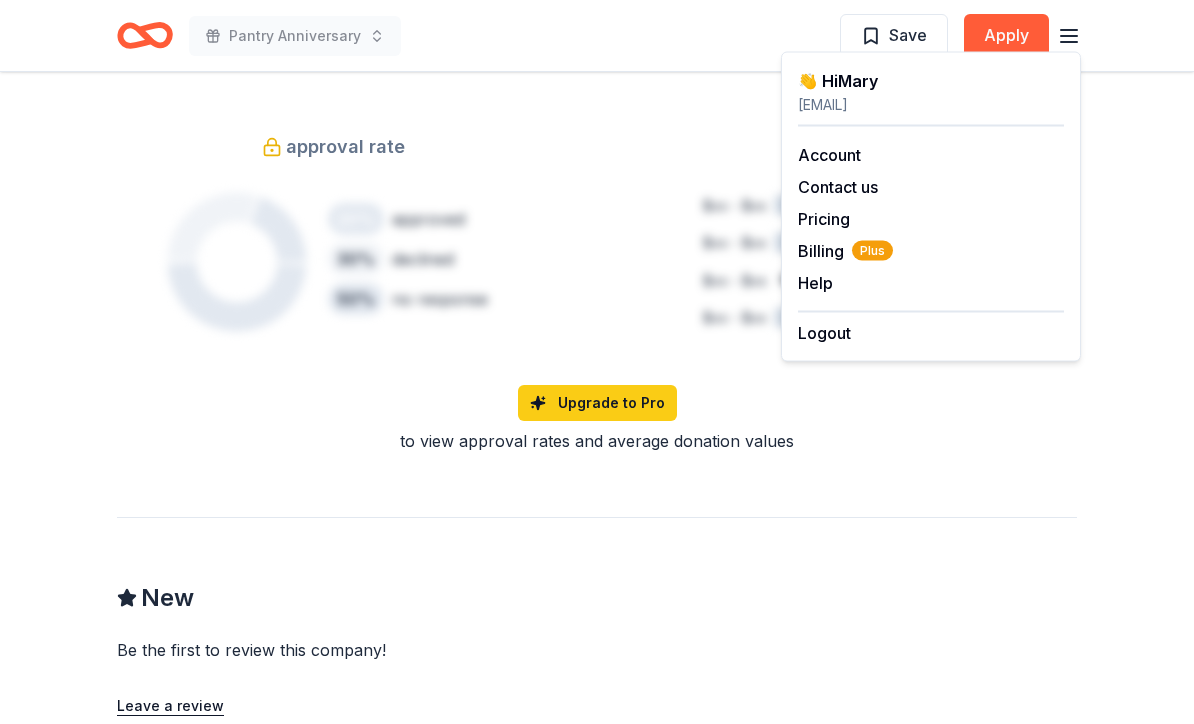 click on "Pricing" at bounding box center (824, 219) 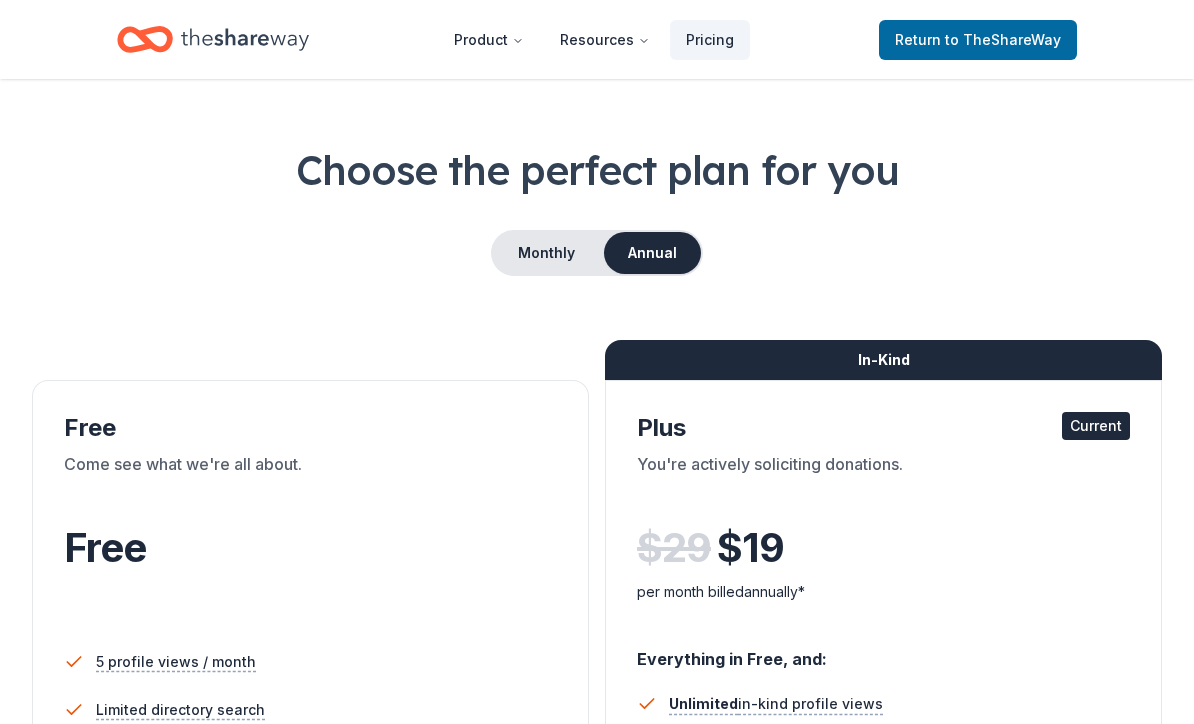 scroll, scrollTop: 0, scrollLeft: 0, axis: both 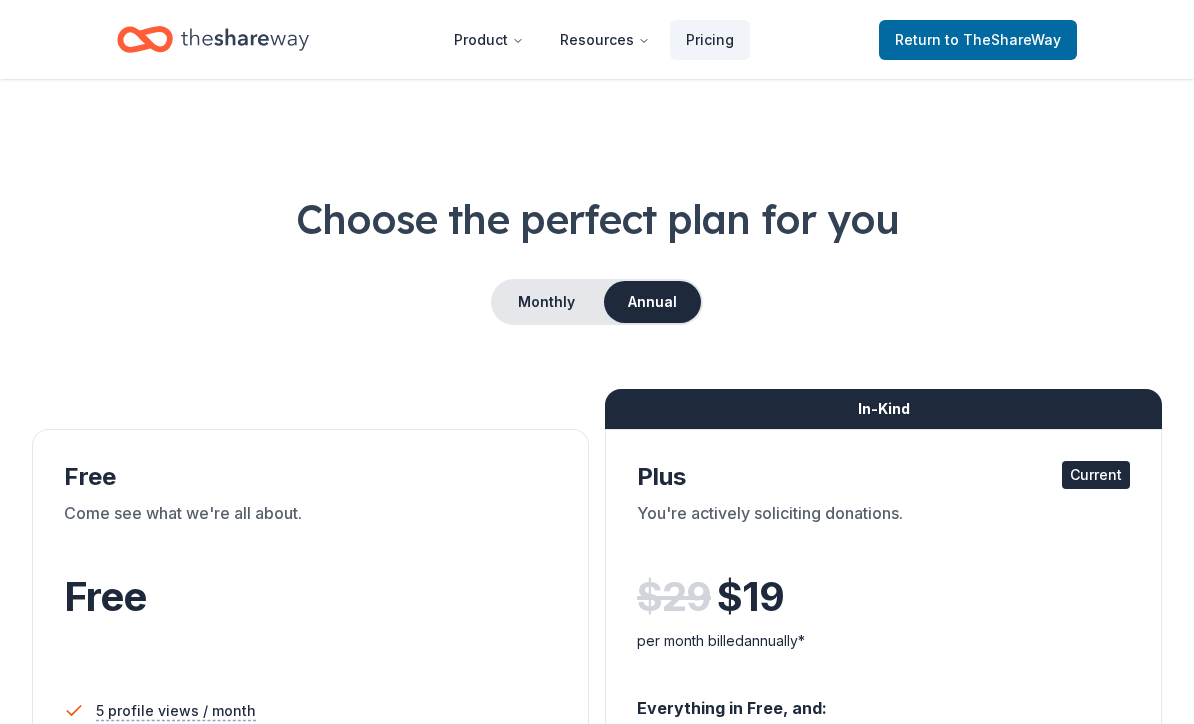 click on "Return to TheShareWay" at bounding box center (978, 40) 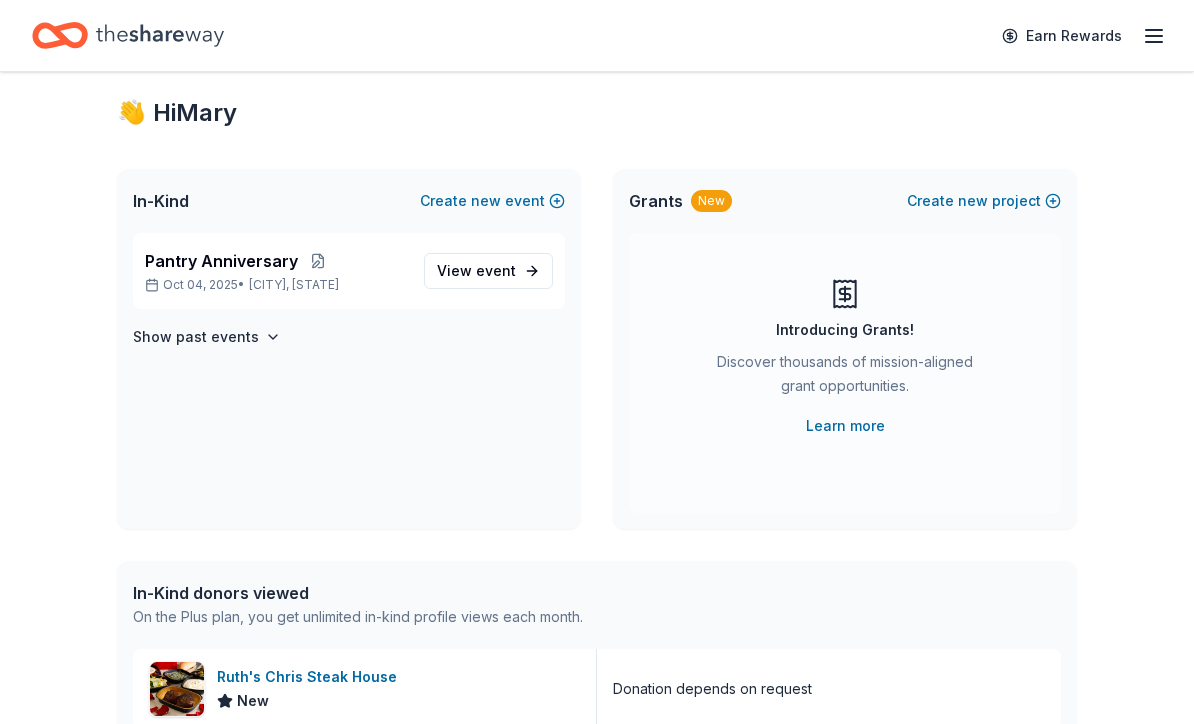 scroll, scrollTop: 39, scrollLeft: 0, axis: vertical 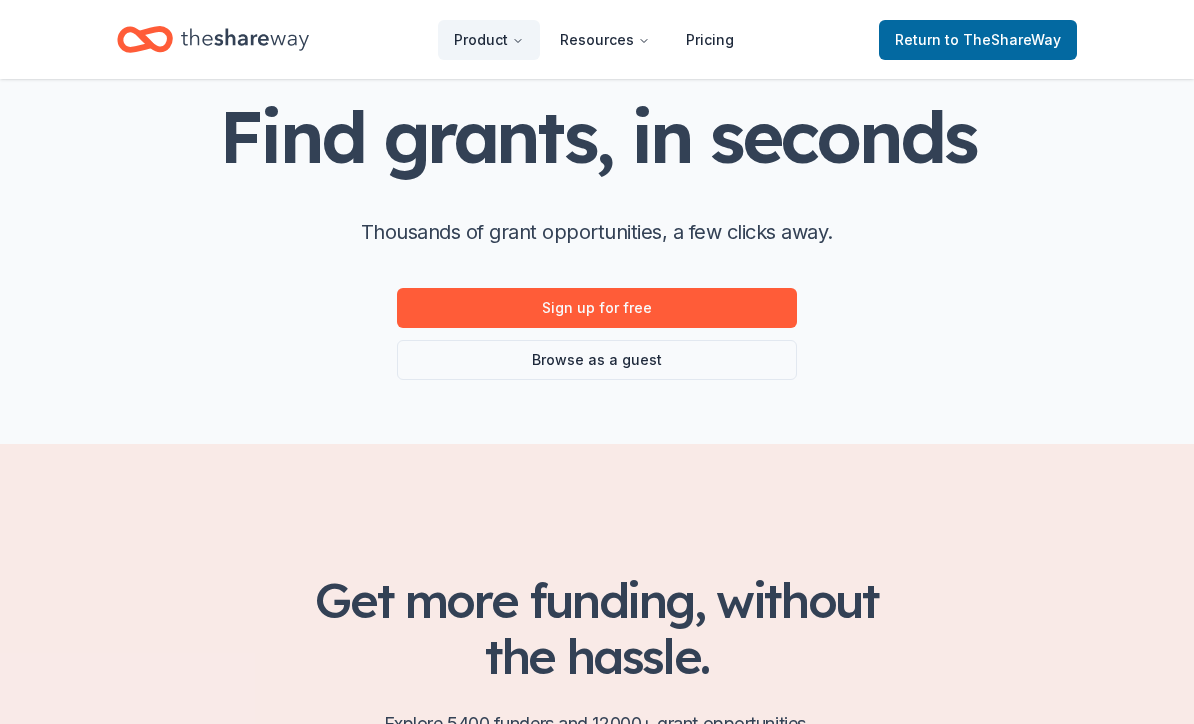 click on "Browse as a guest" at bounding box center [597, 361] 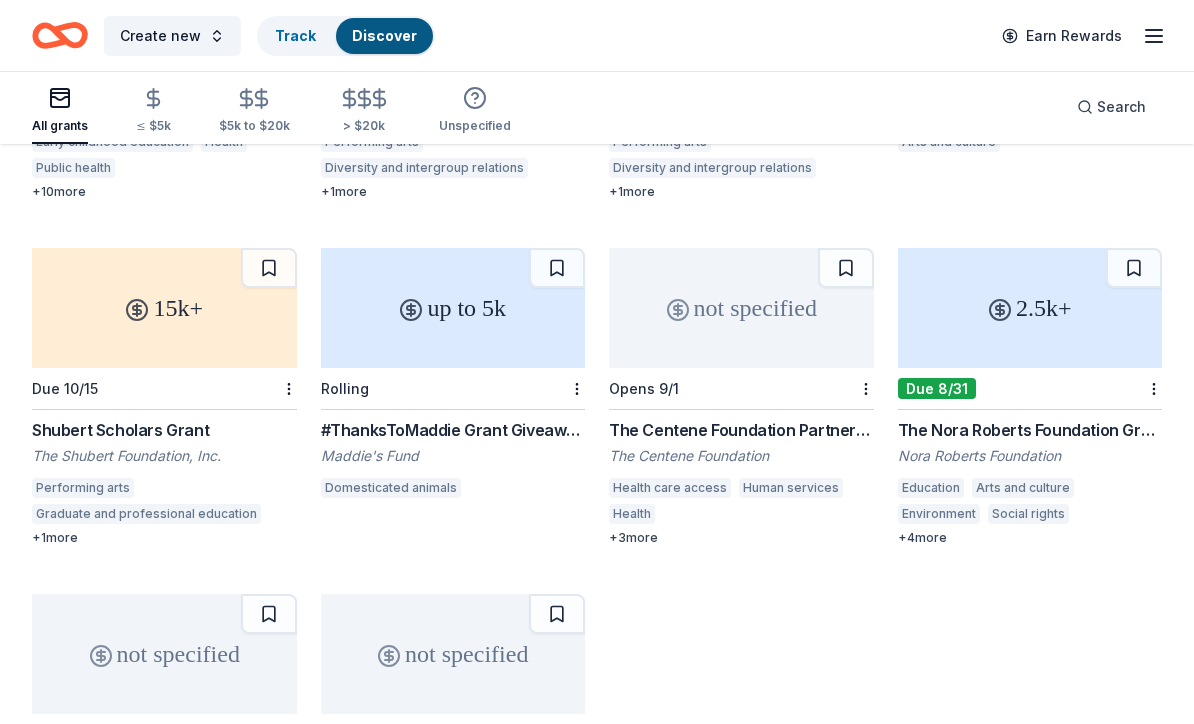 scroll, scrollTop: 408, scrollLeft: 0, axis: vertical 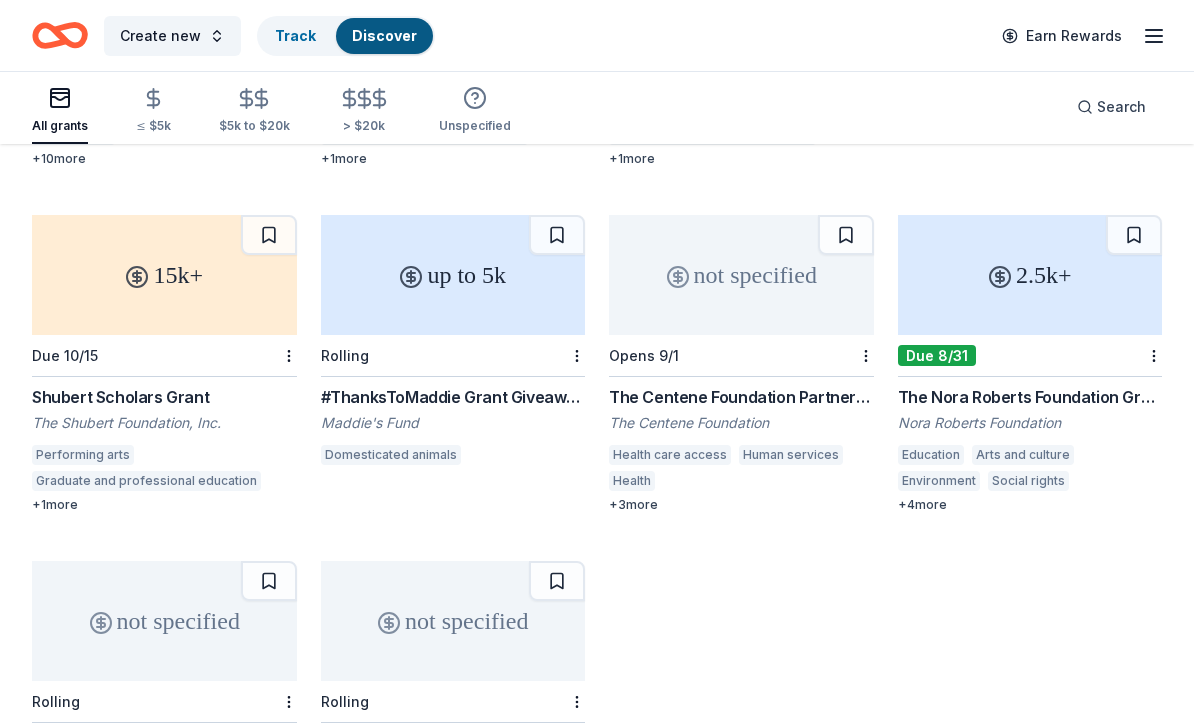 click on "The Nora Roberts Foundation Grant" at bounding box center (1030, 397) 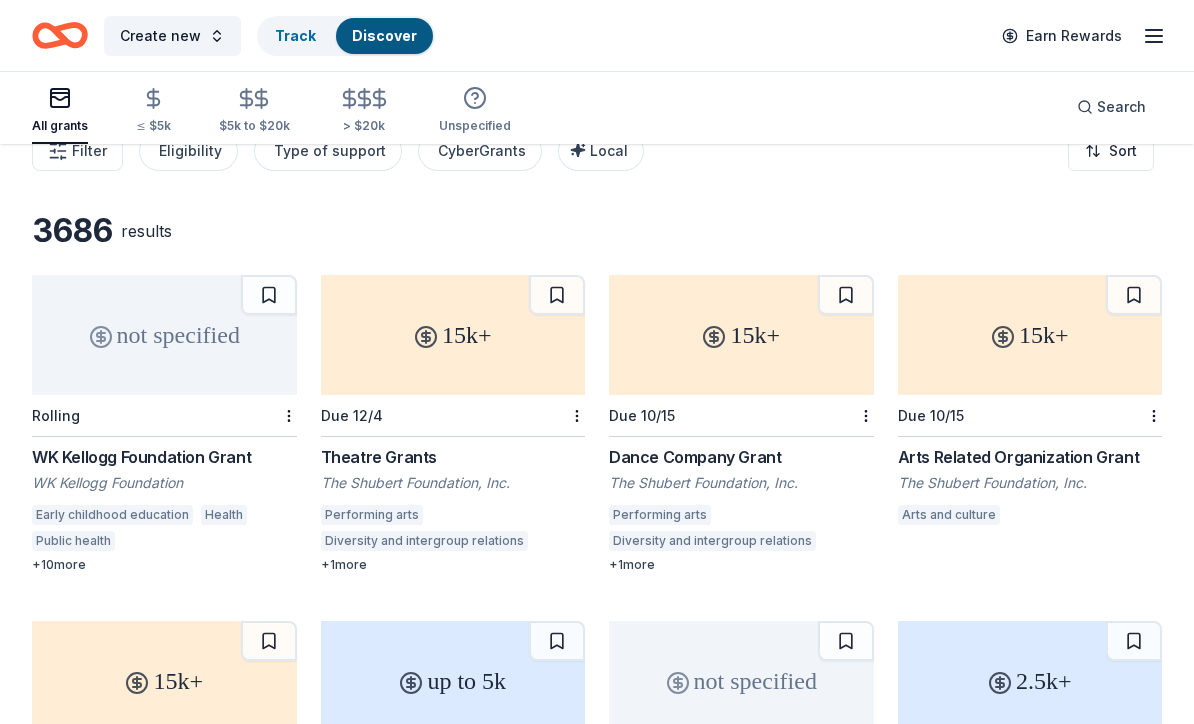 scroll, scrollTop: 0, scrollLeft: 0, axis: both 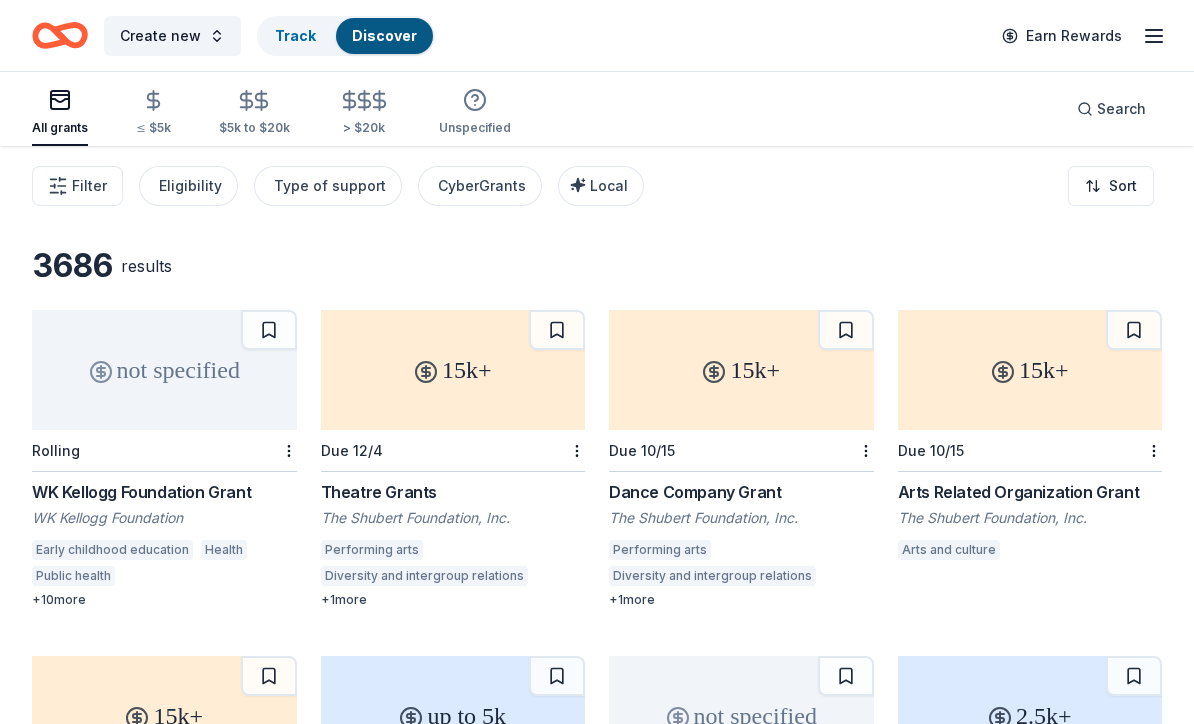 click on "Type of support" at bounding box center [328, 186] 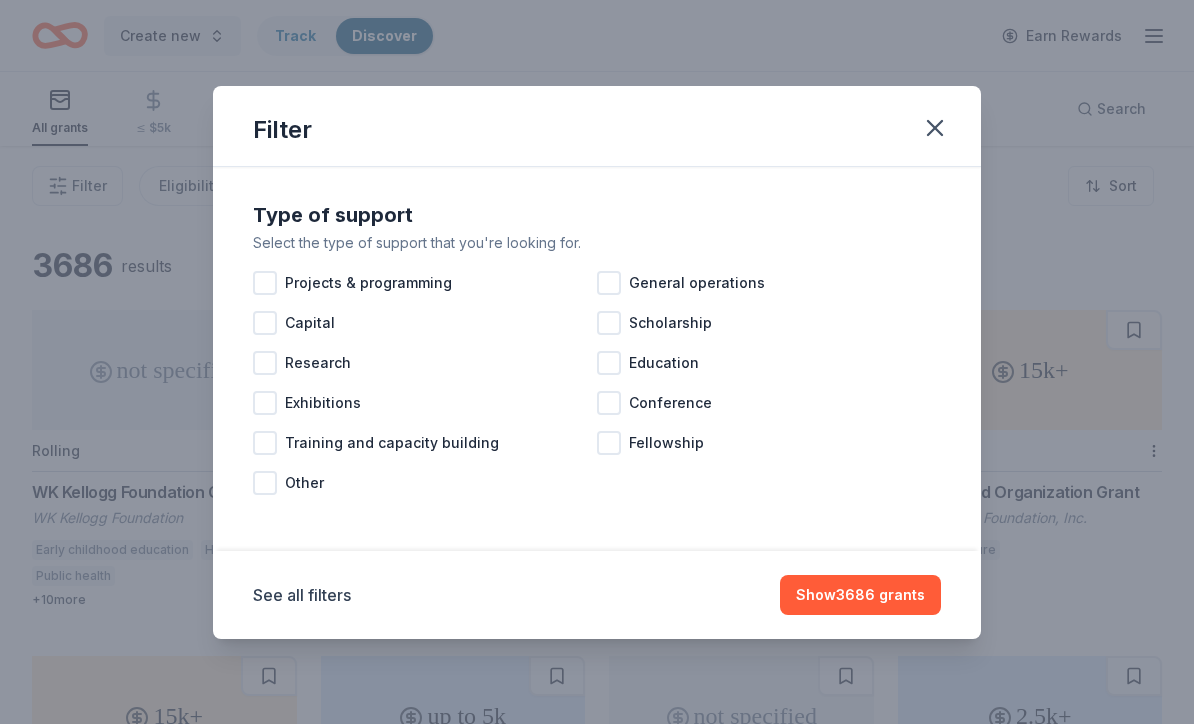 click at bounding box center (265, 323) 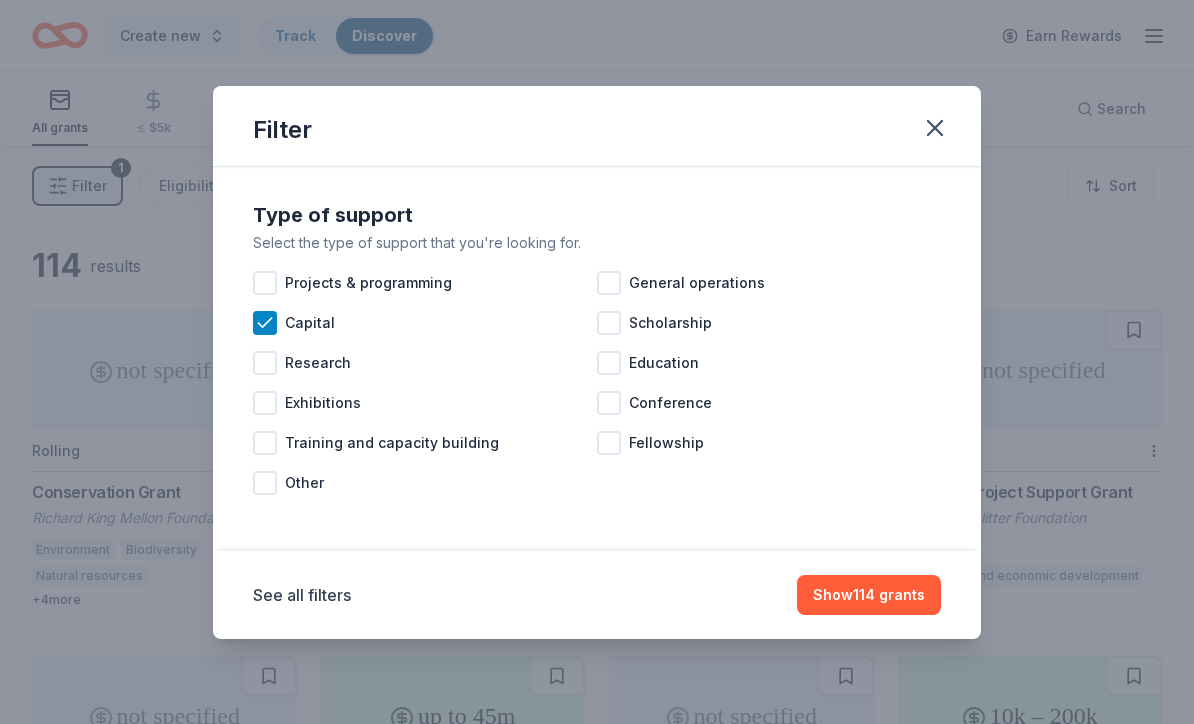 click on "Show  114   grants" at bounding box center [869, 595] 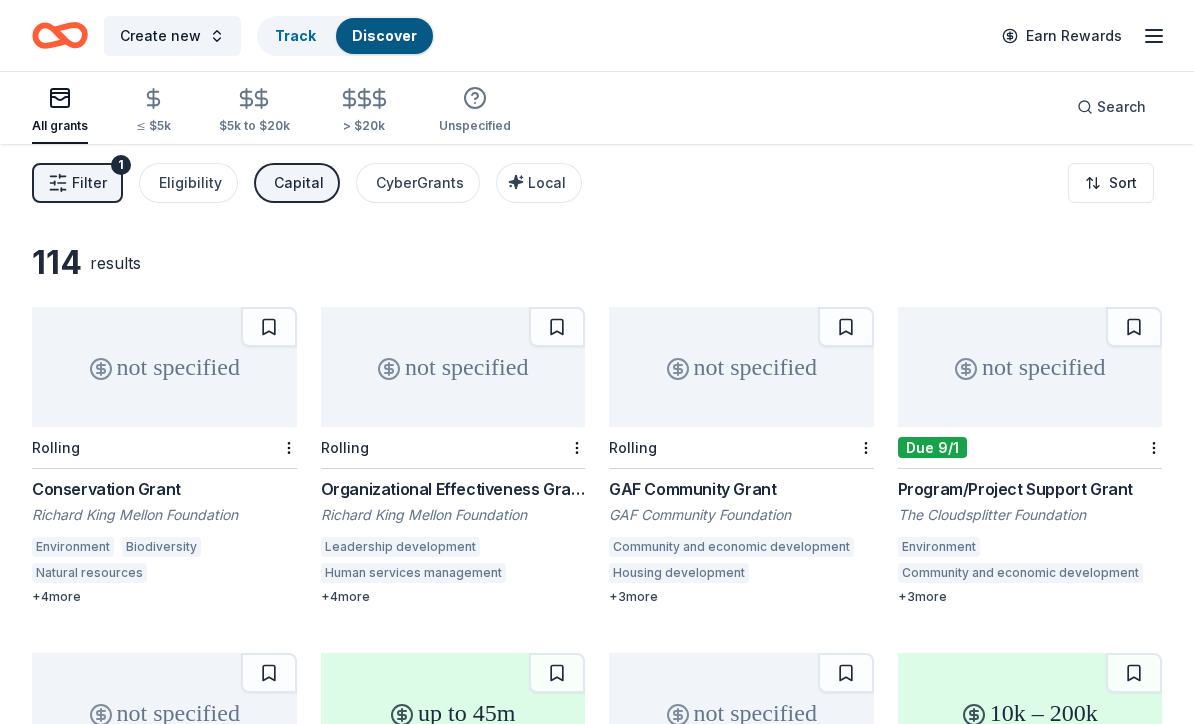 scroll, scrollTop: 0, scrollLeft: 0, axis: both 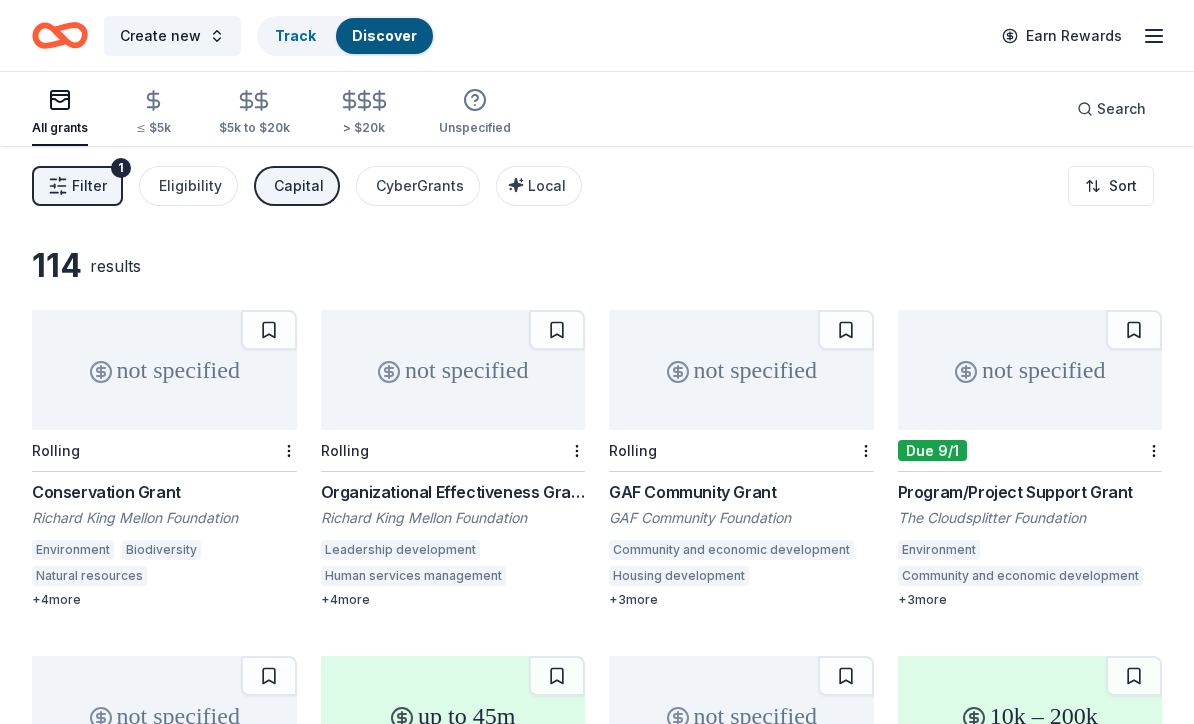 click on "GAF Community Foundation" at bounding box center [741, 518] 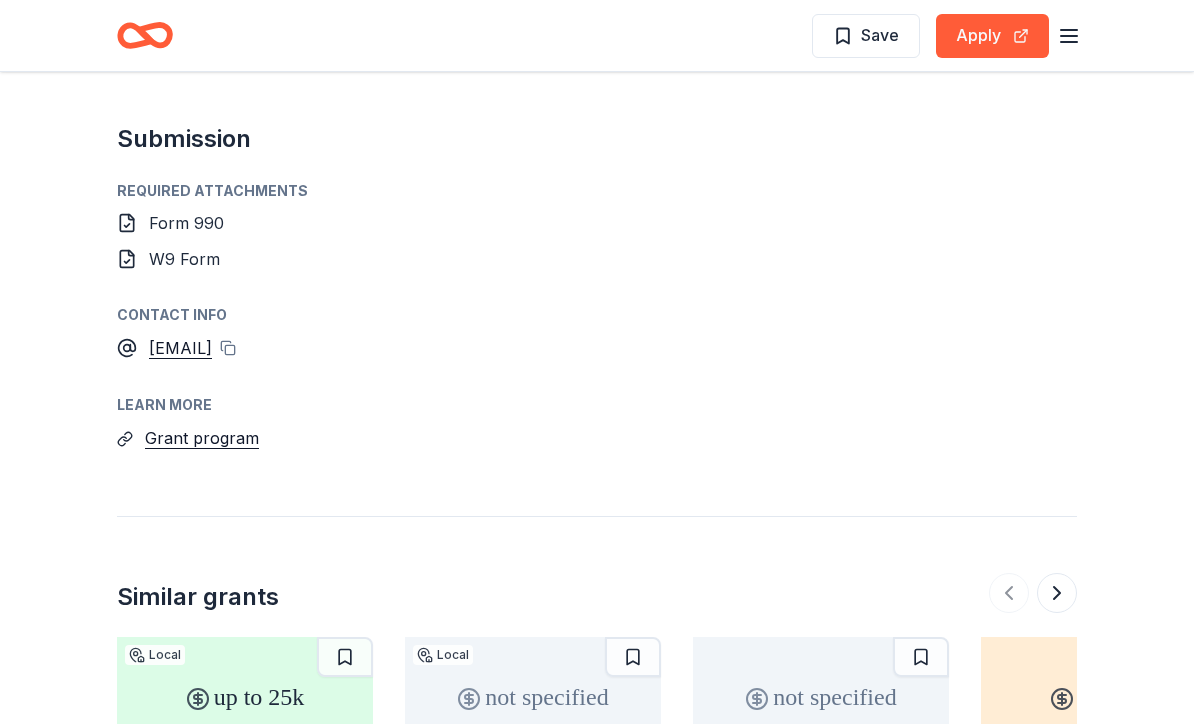 scroll, scrollTop: 1823, scrollLeft: 0, axis: vertical 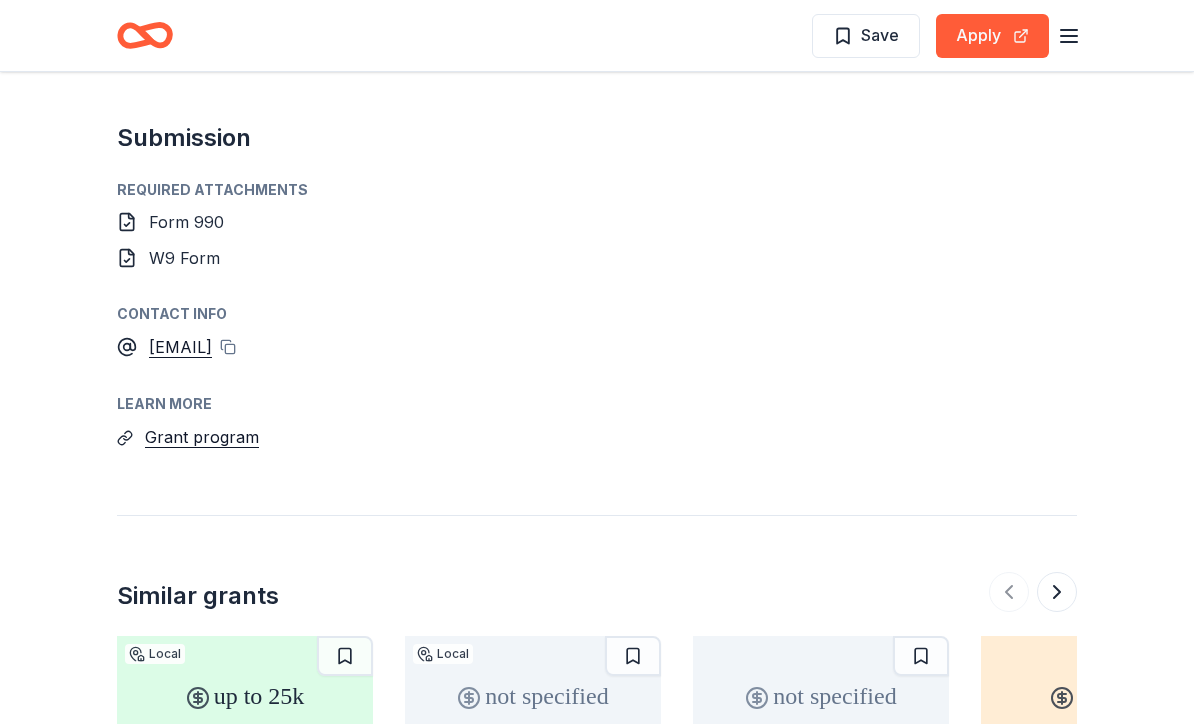 click on "Grant program" at bounding box center (202, 437) 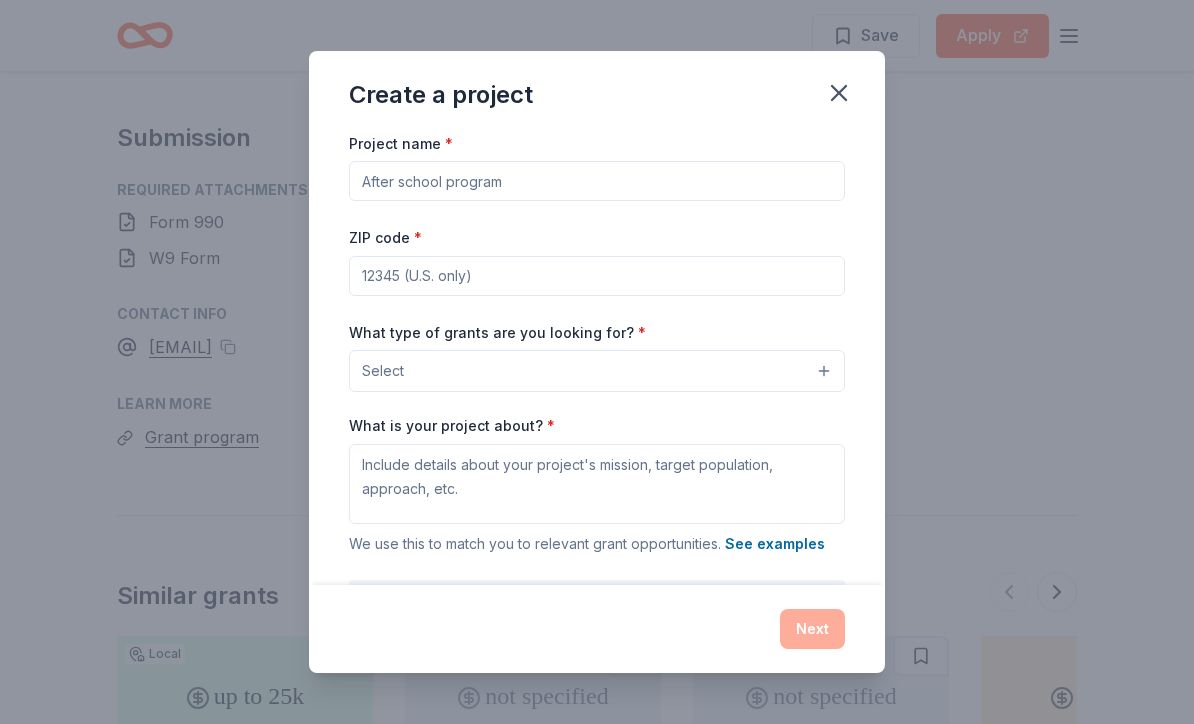 click on "Select" at bounding box center [597, 371] 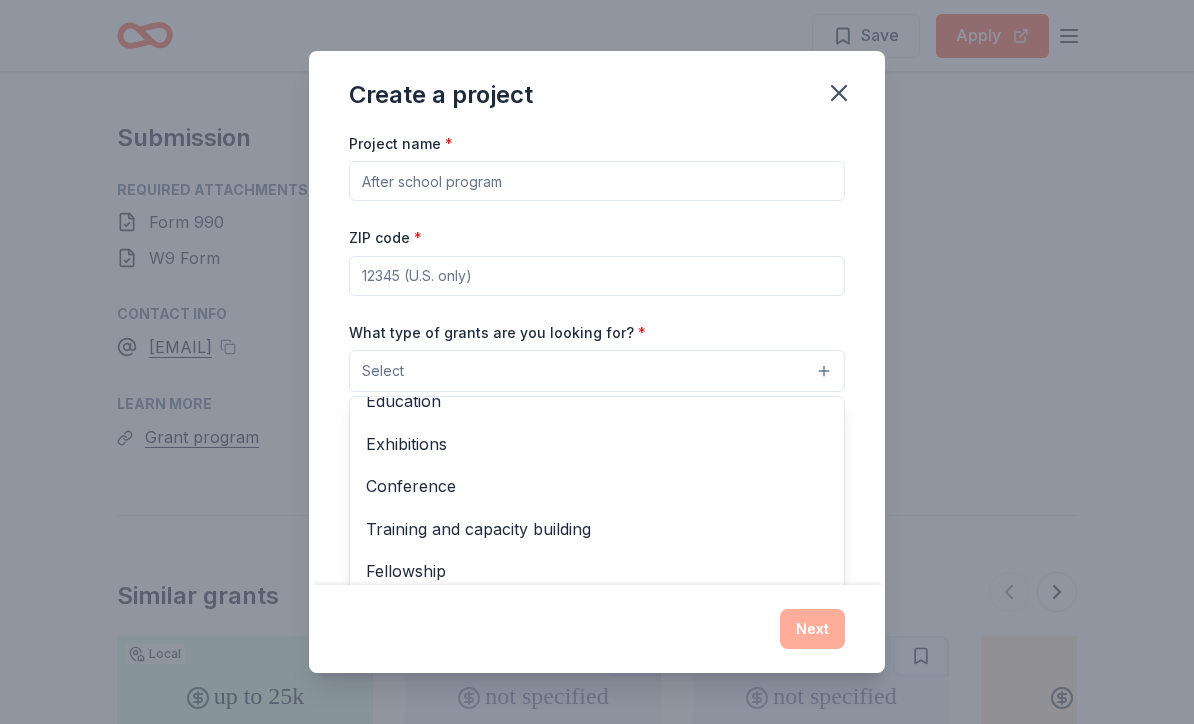 scroll, scrollTop: 232, scrollLeft: 0, axis: vertical 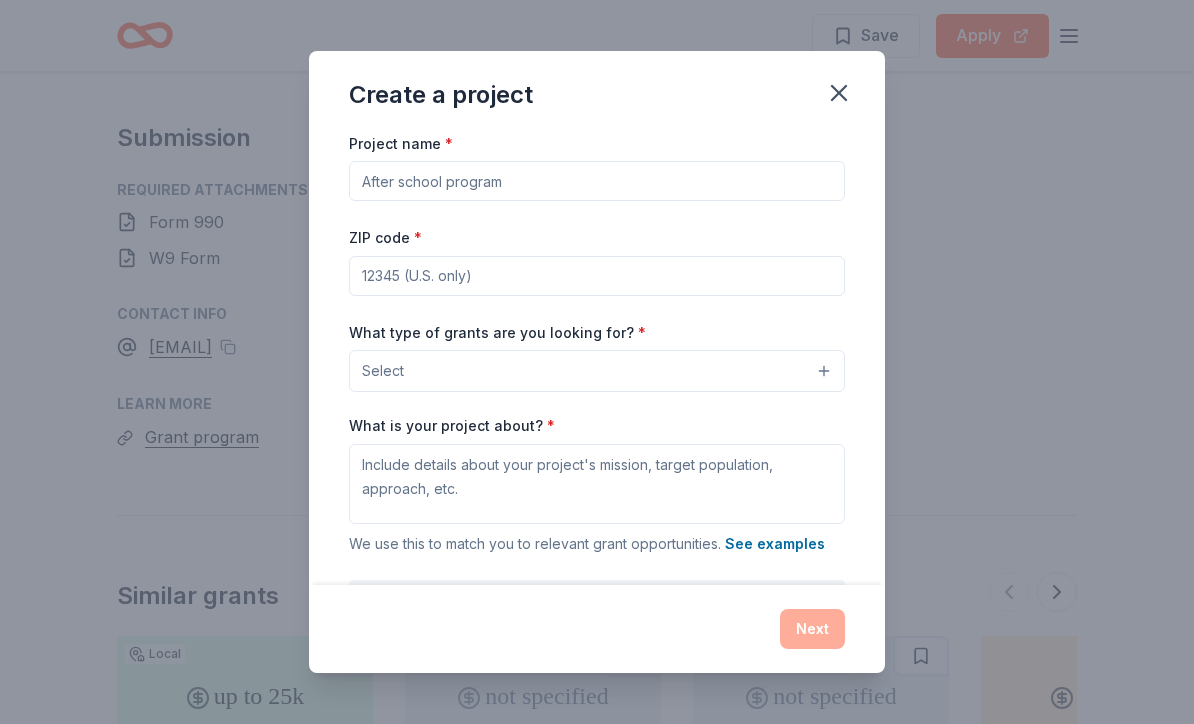 click 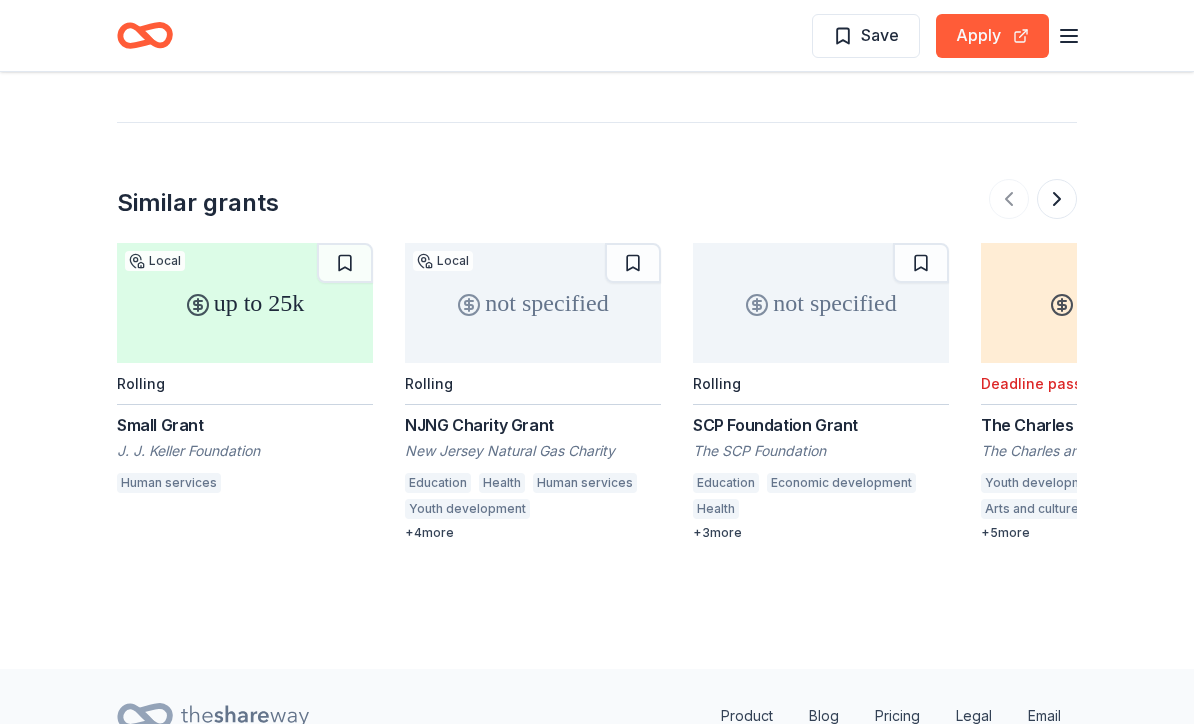 scroll, scrollTop: 2230, scrollLeft: 0, axis: vertical 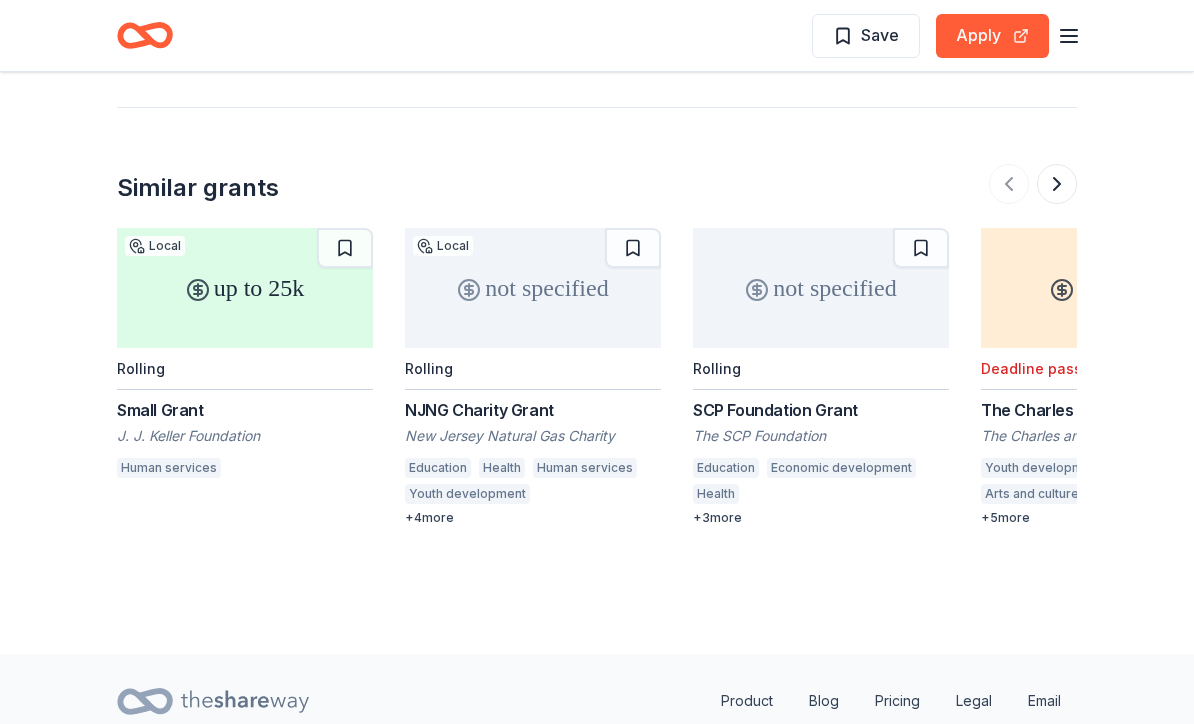 click 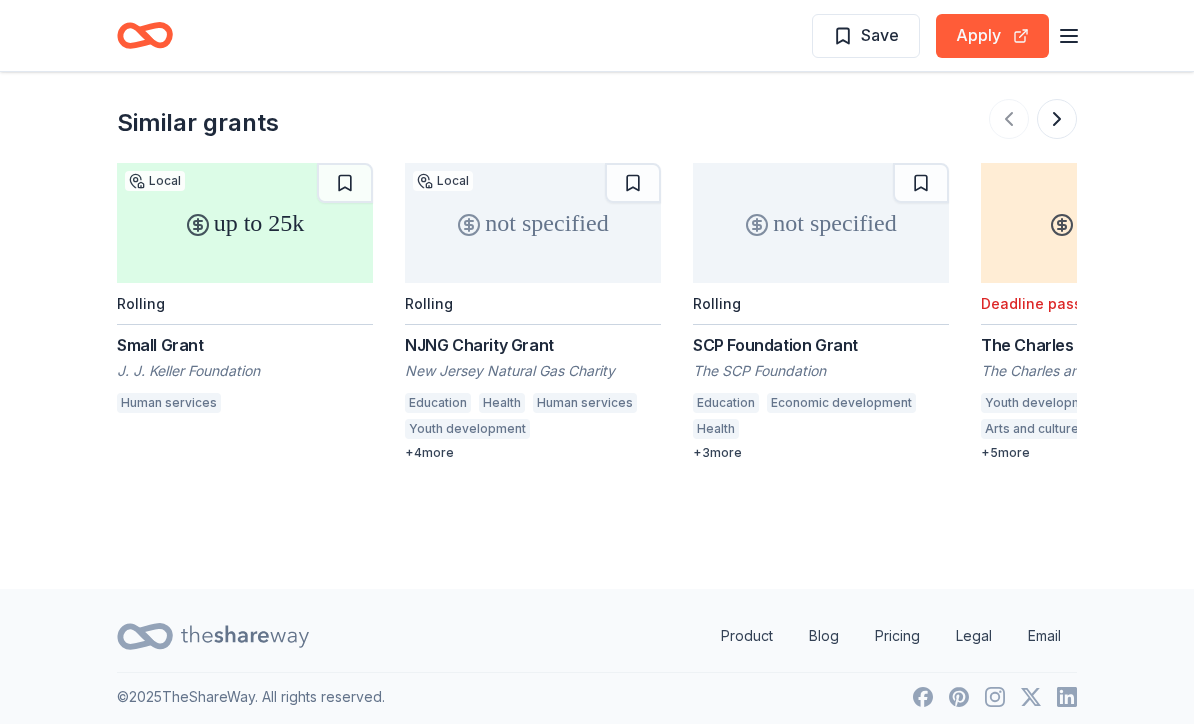 click on "+  3  more" at bounding box center (821, 453) 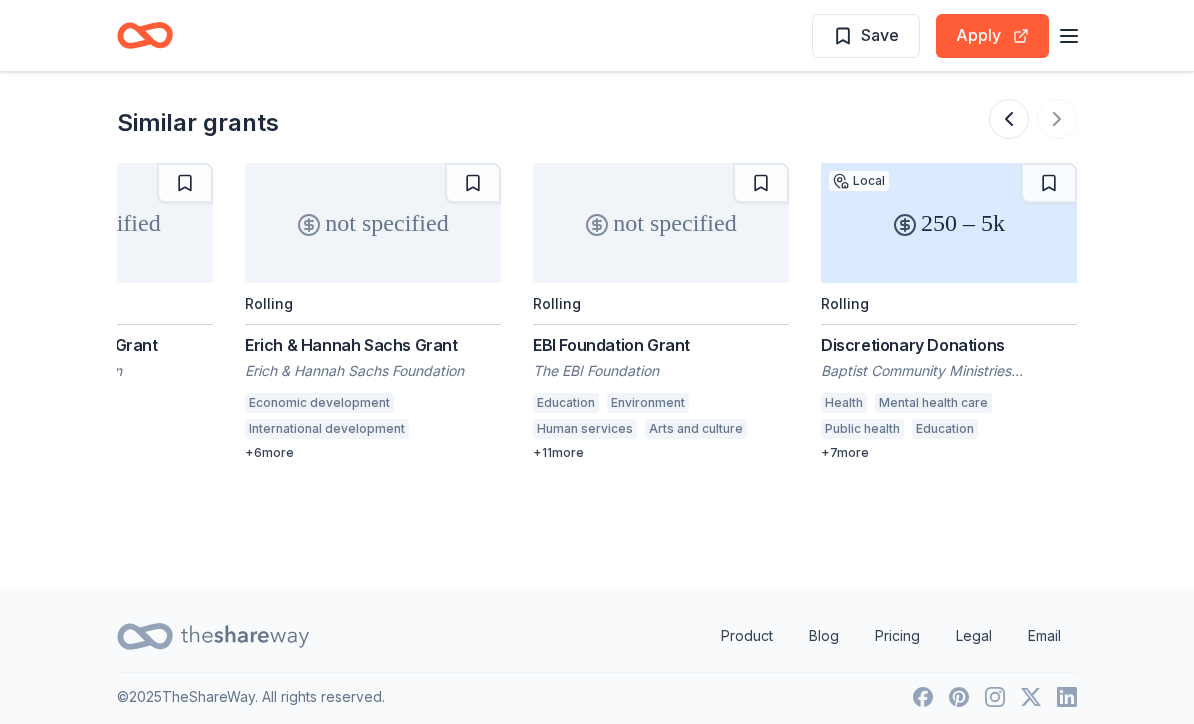 scroll, scrollTop: 0, scrollLeft: 1888, axis: horizontal 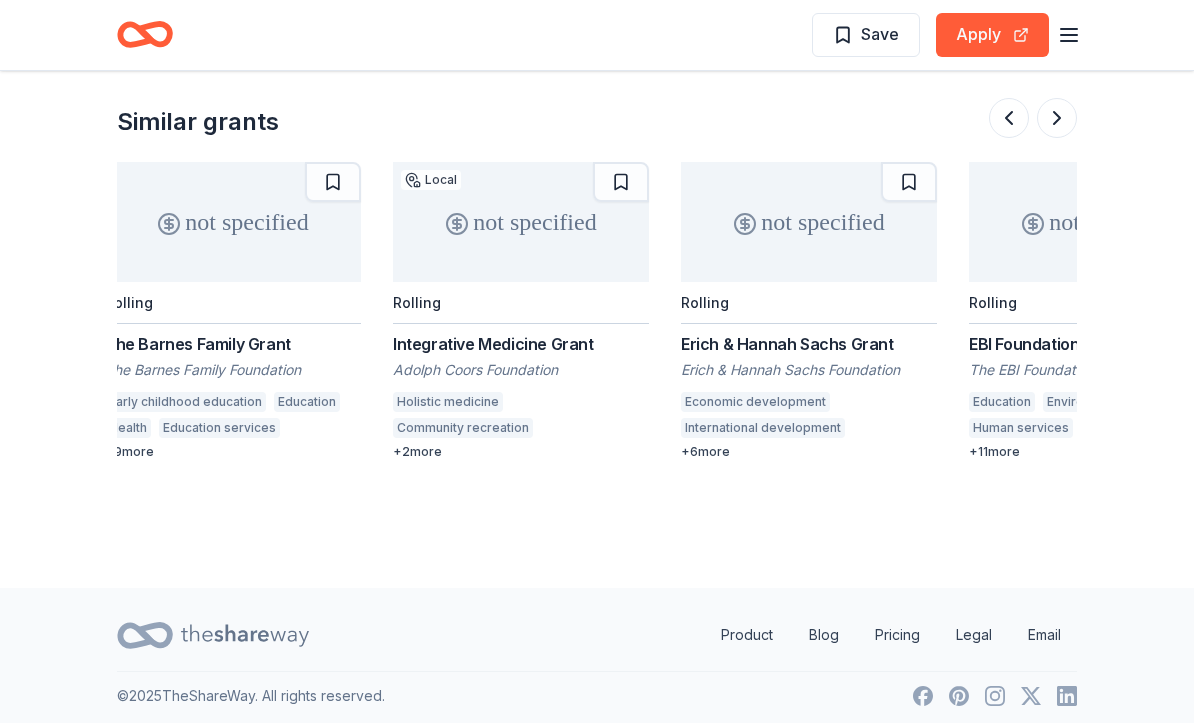 click at bounding box center (1057, 119) 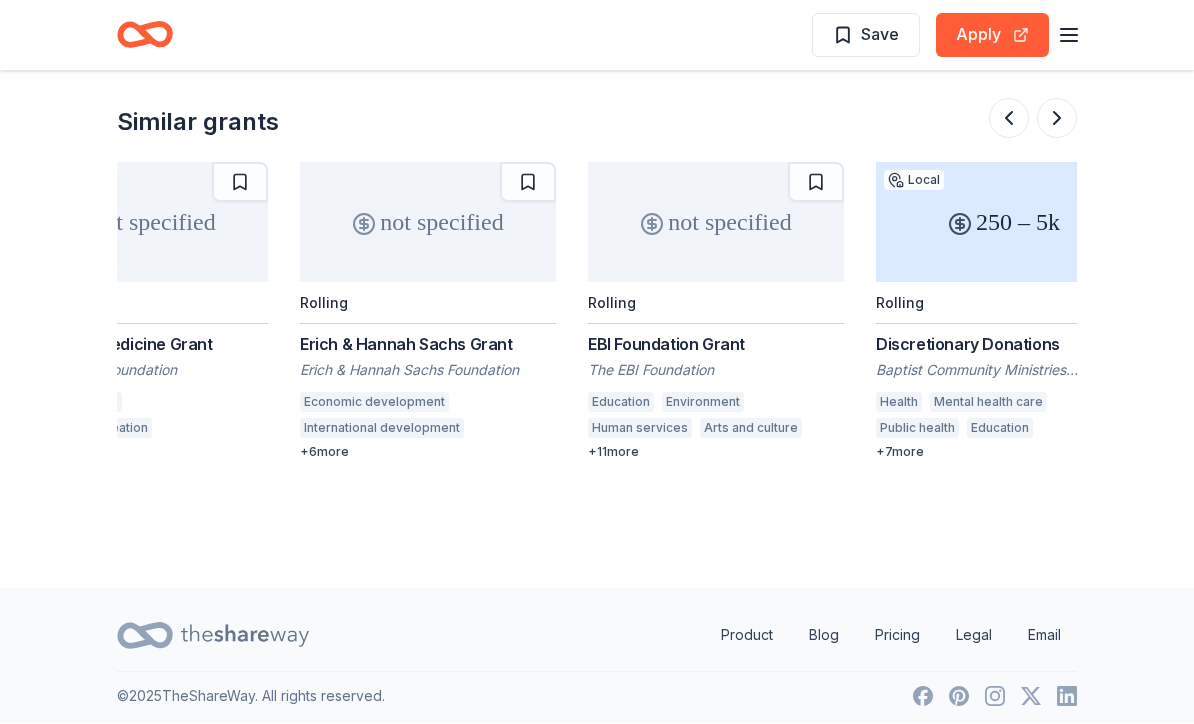 scroll, scrollTop: 0, scrollLeft: 1888, axis: horizontal 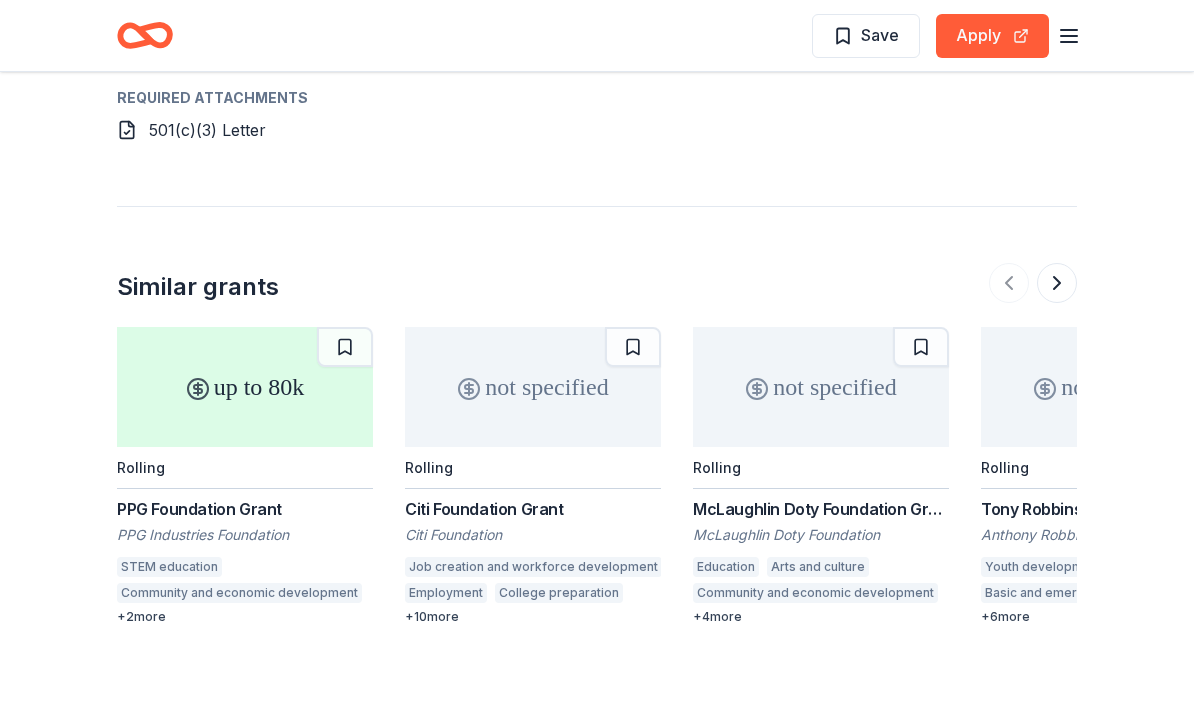 click at bounding box center (1057, 284) 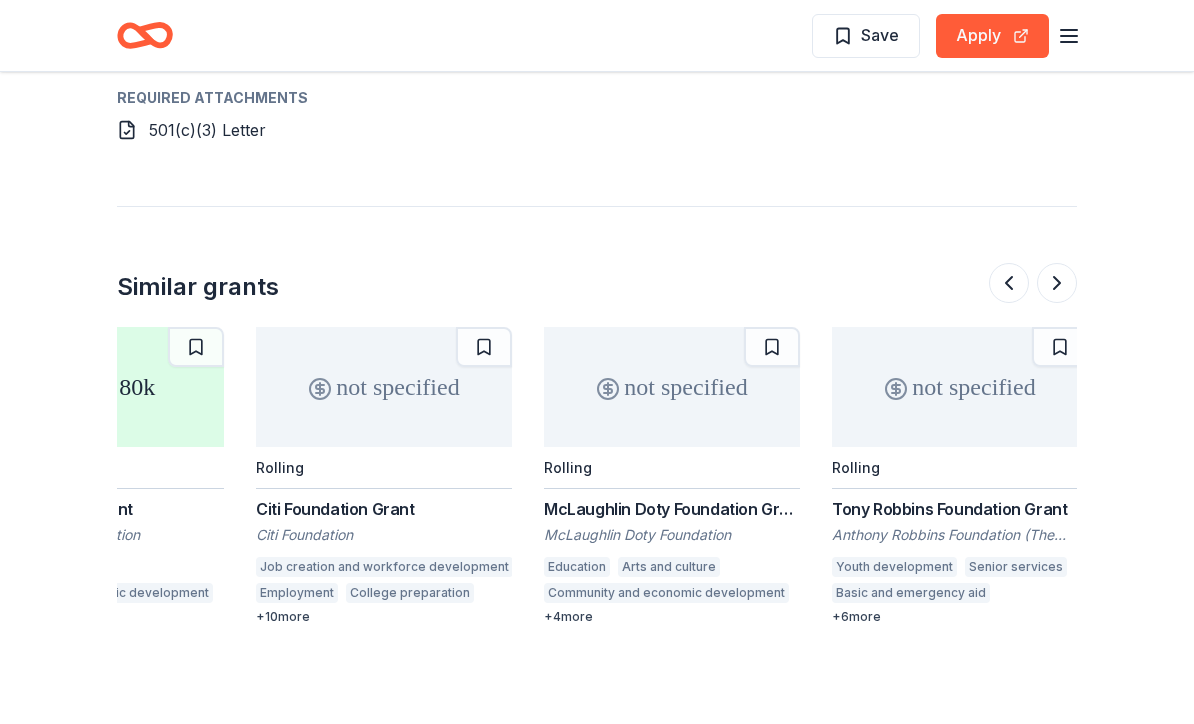 scroll, scrollTop: 0, scrollLeft: 864, axis: horizontal 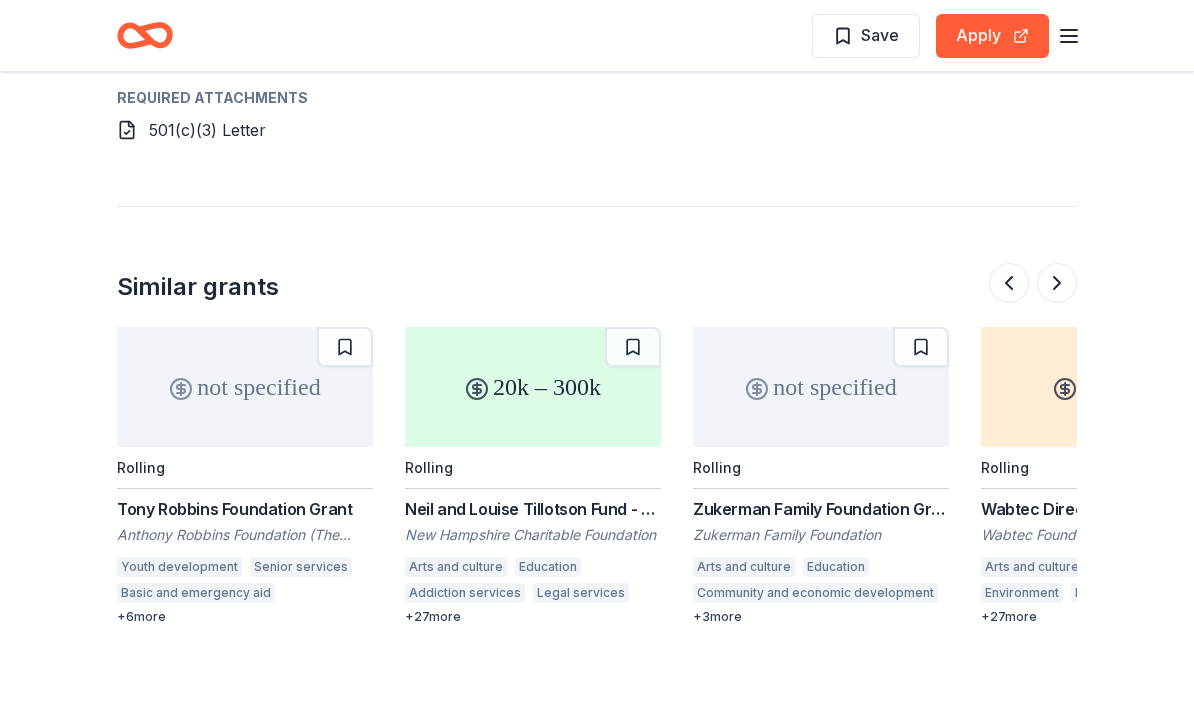 click at bounding box center [1057, 283] 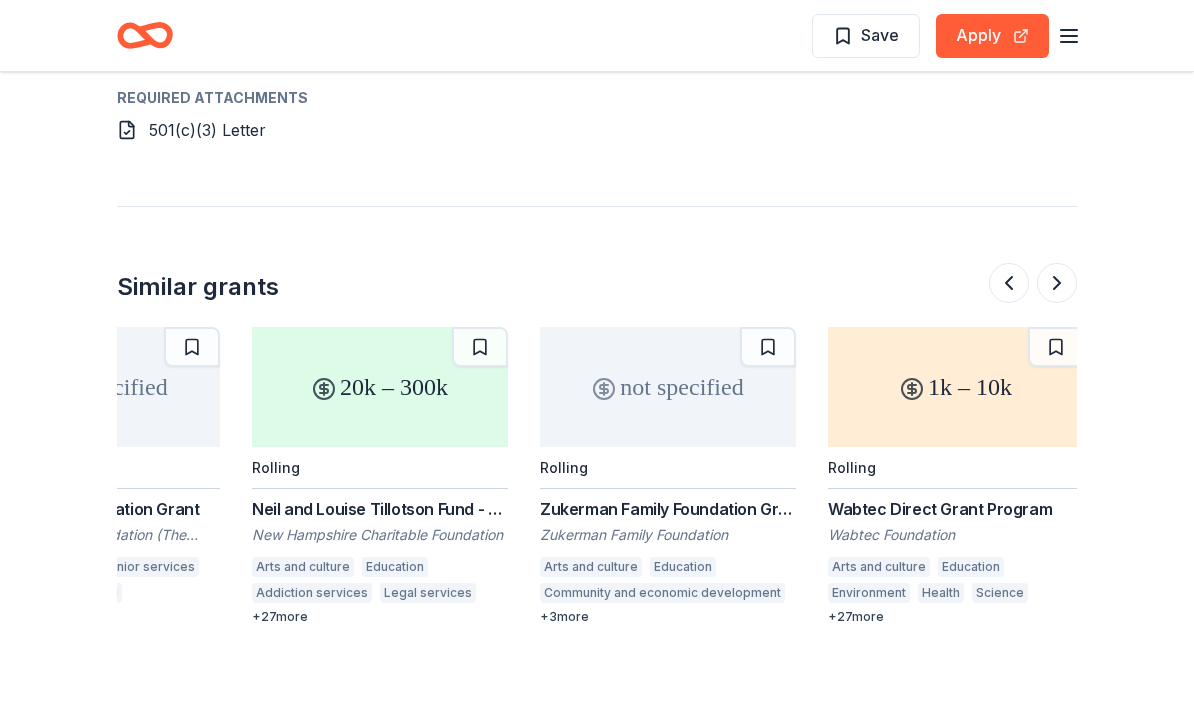scroll, scrollTop: 0, scrollLeft: 1728, axis: horizontal 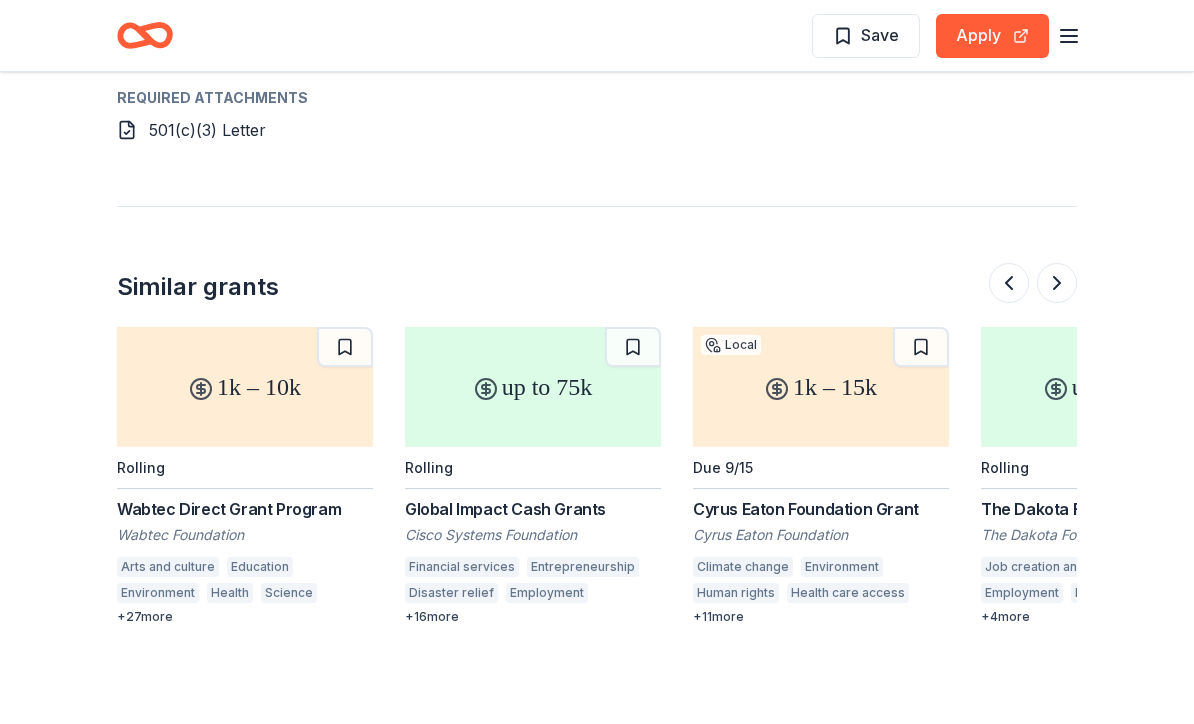 click on "Wabtec Direct Grant Program" at bounding box center [245, 509] 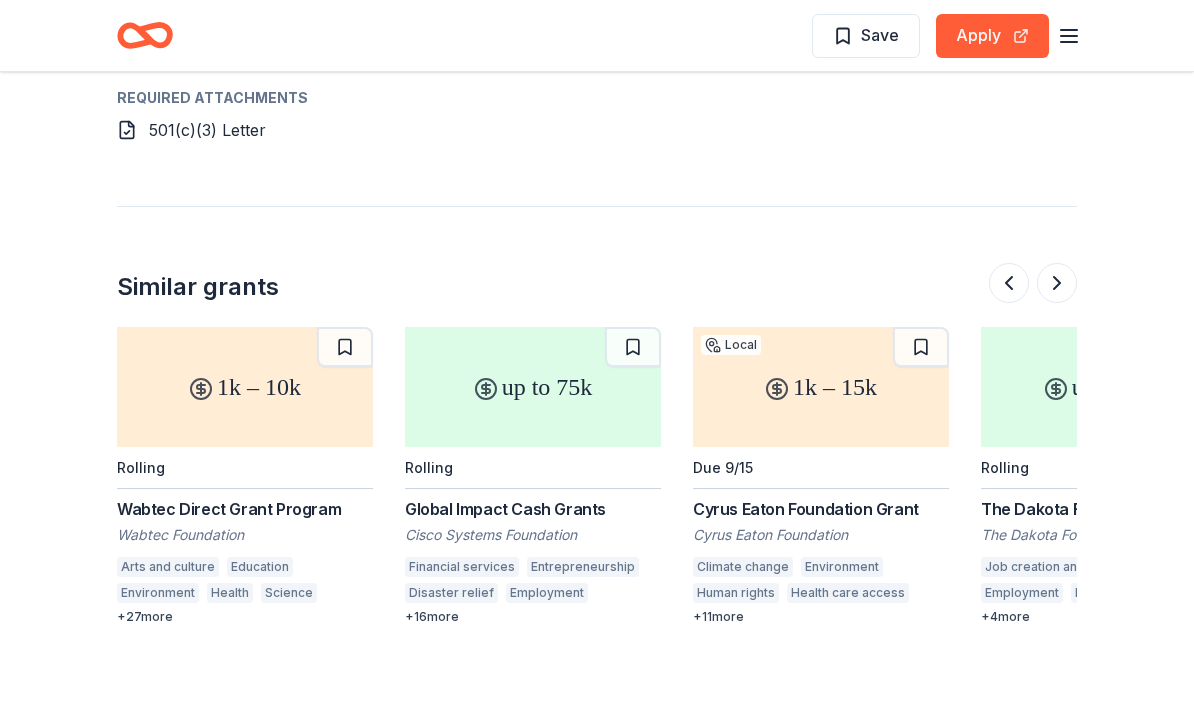 click on "Save Apply" at bounding box center (597, 36) 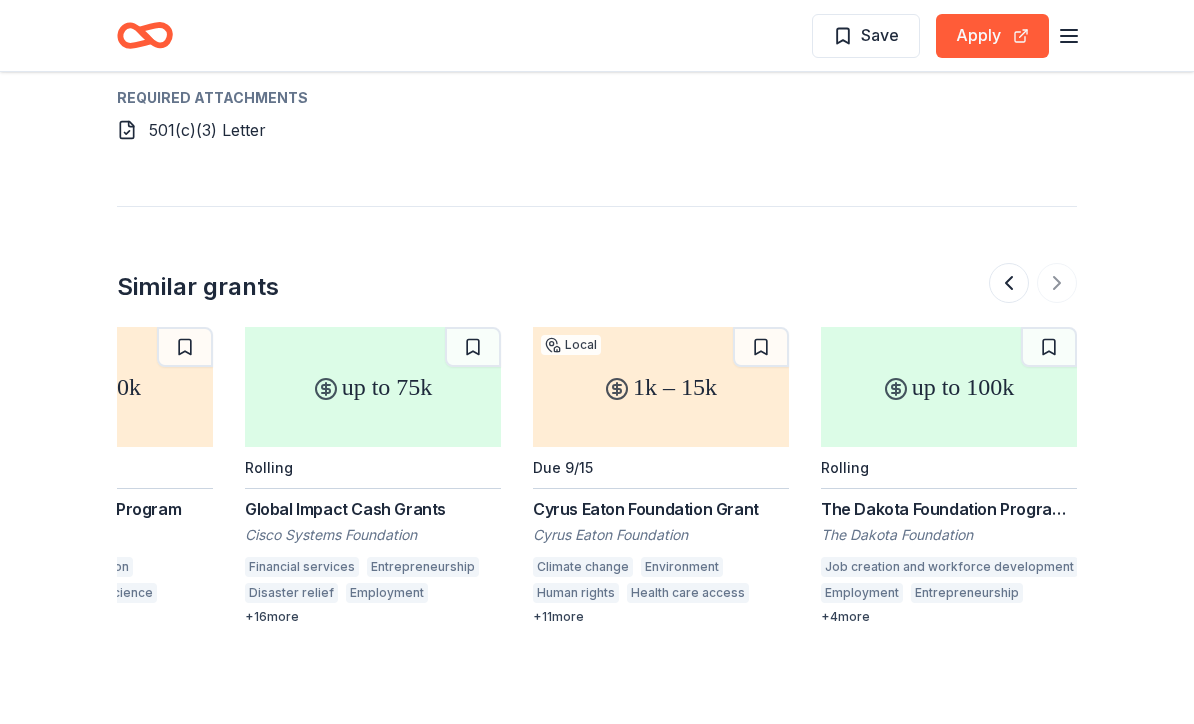 scroll, scrollTop: 0, scrollLeft: 1888, axis: horizontal 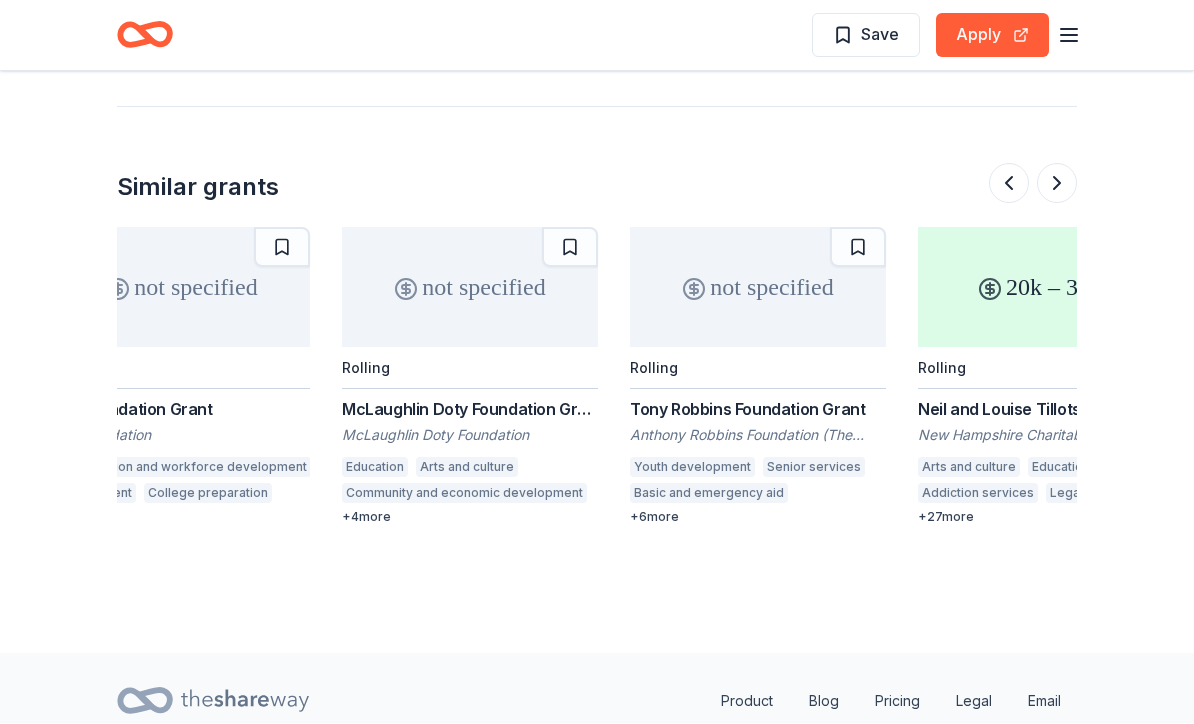 click on "Anthony Robbins Foundation (The Tony Robbins Foundation)" at bounding box center [758, 436] 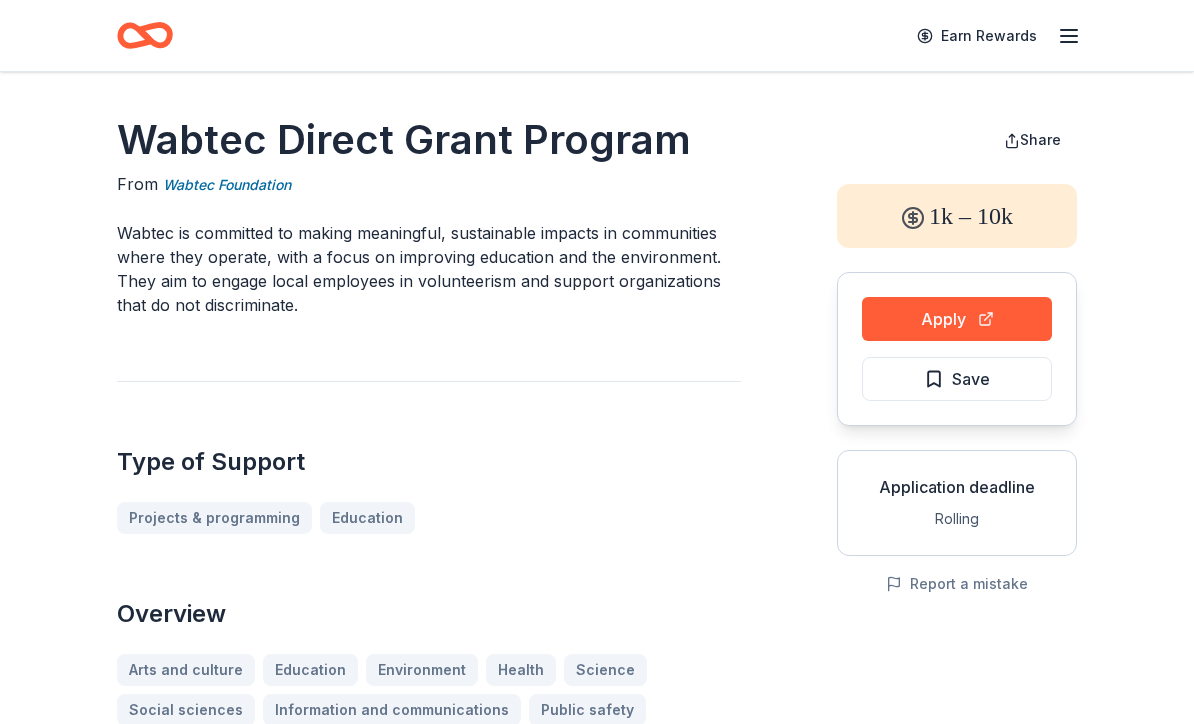 scroll, scrollTop: 0, scrollLeft: 0, axis: both 